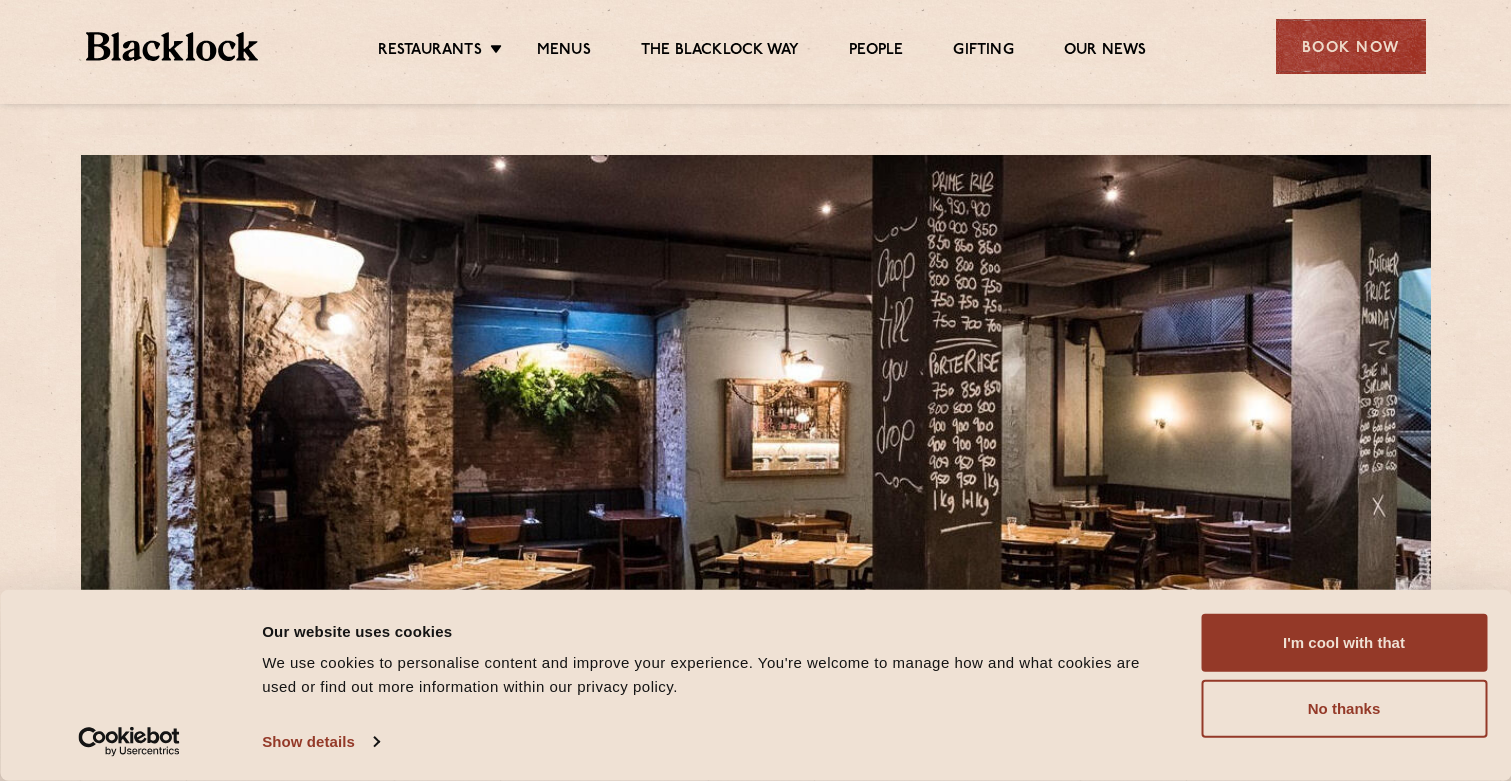 scroll, scrollTop: 0, scrollLeft: 0, axis: both 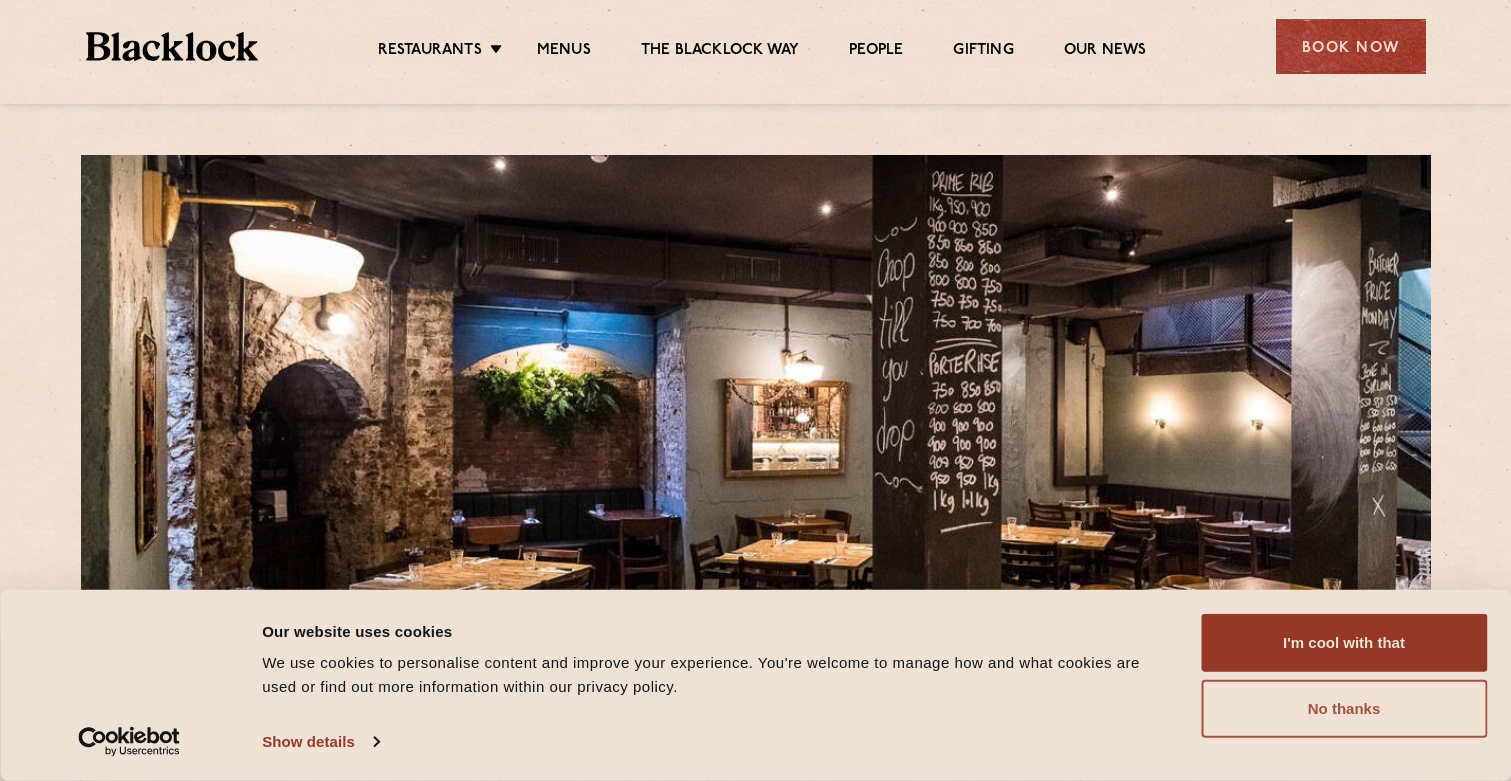 click on "No thanks" at bounding box center (1344, 709) 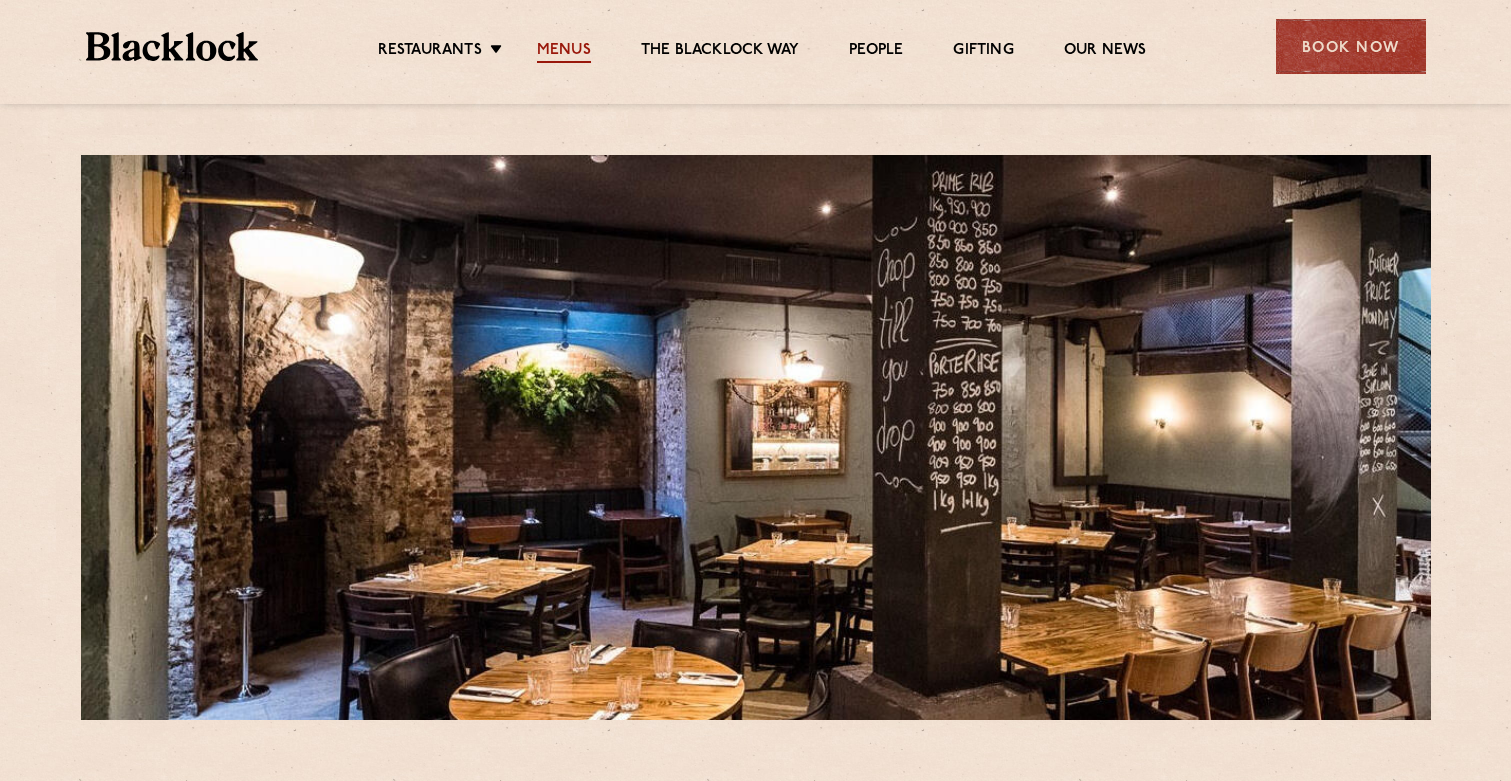 click on "Menus" at bounding box center (564, 52) 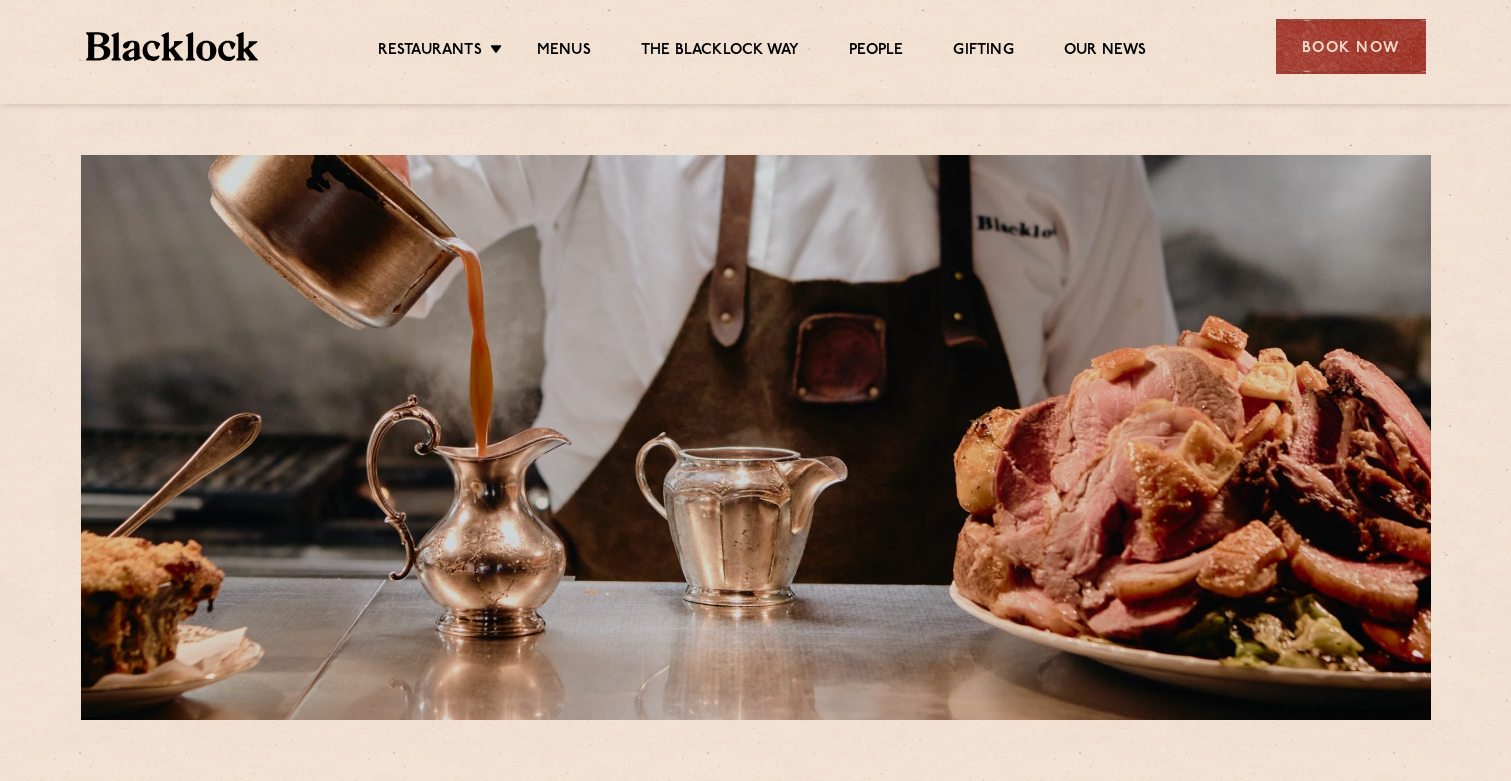 scroll, scrollTop: 0, scrollLeft: 0, axis: both 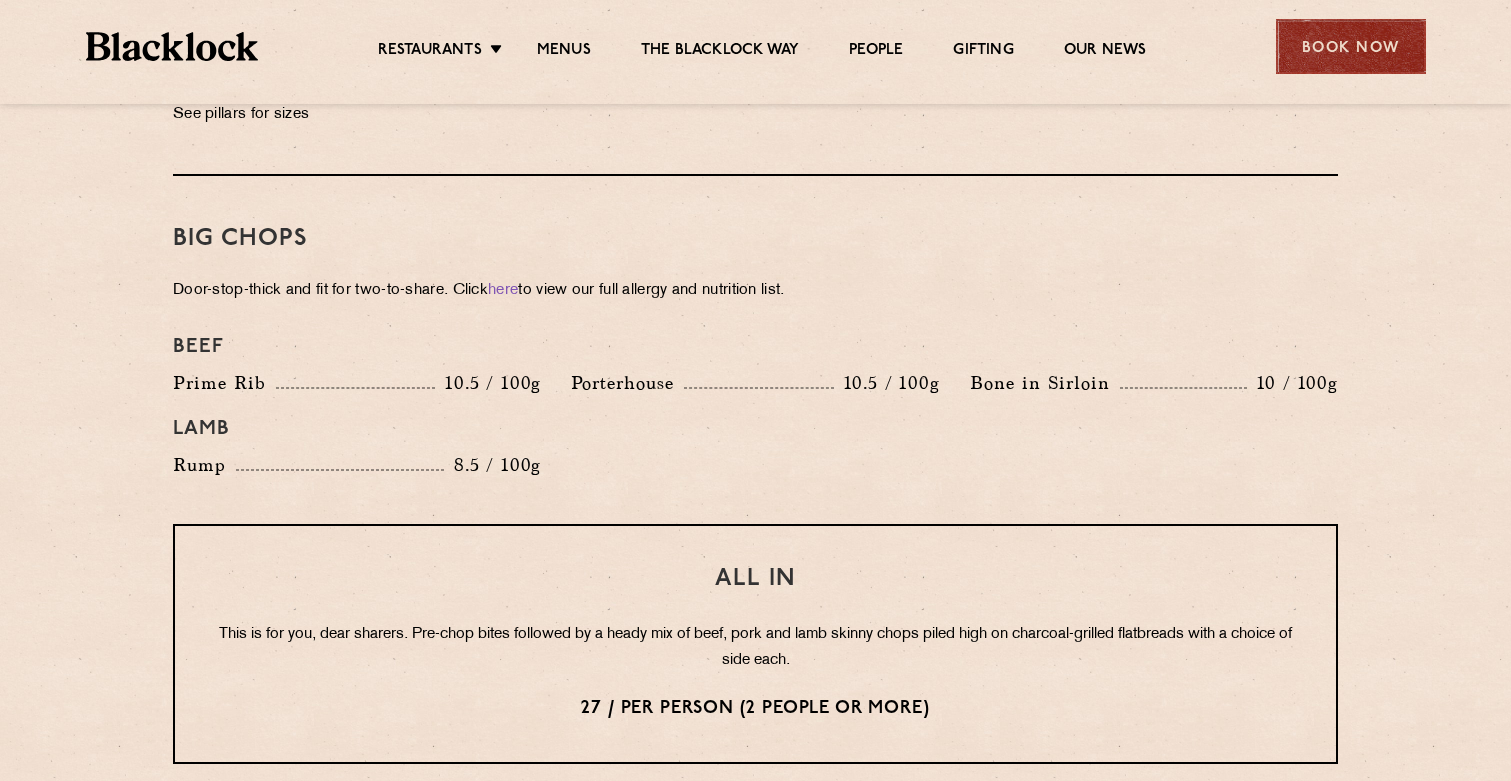 click on "Book Now" at bounding box center (1351, 46) 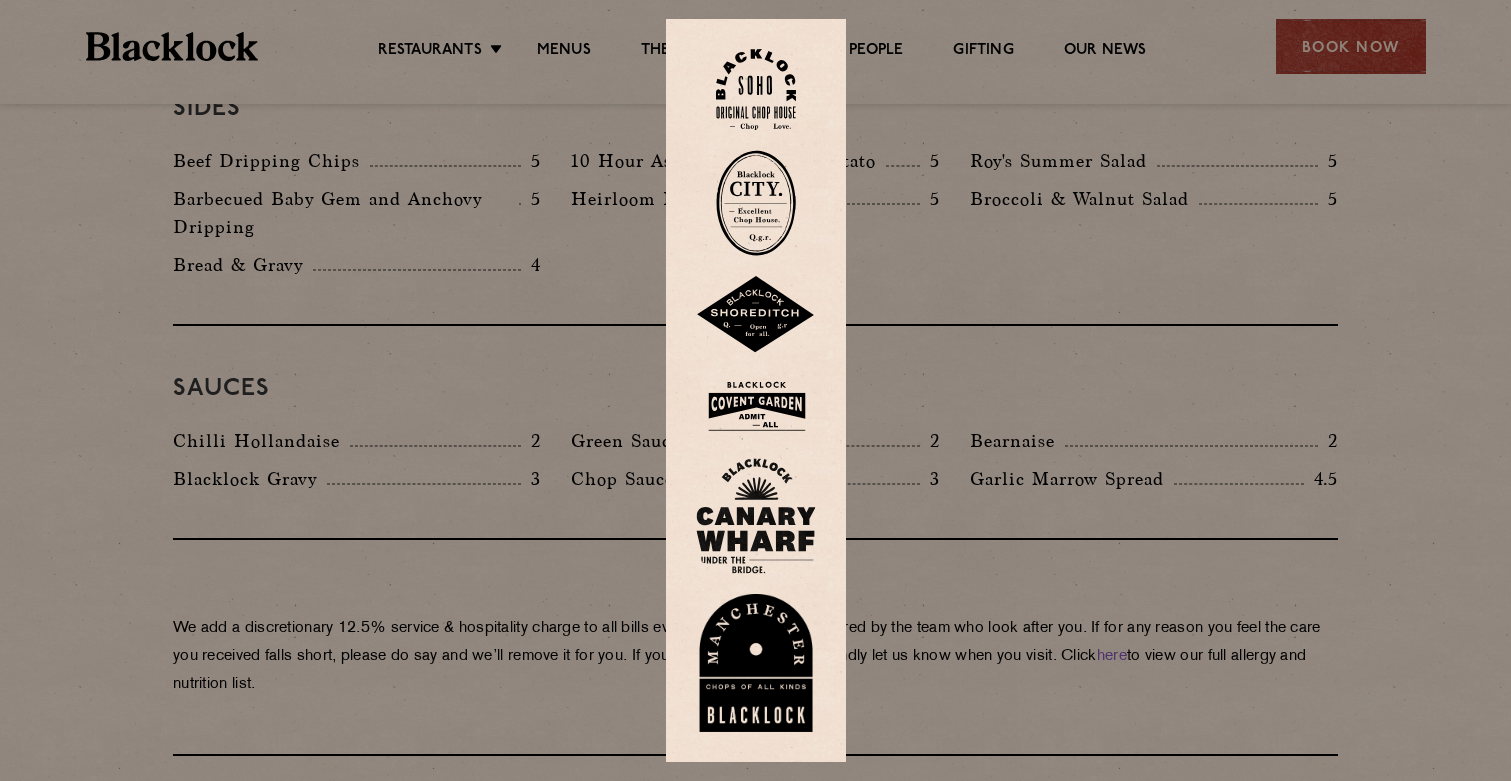 scroll, scrollTop: 3200, scrollLeft: 0, axis: vertical 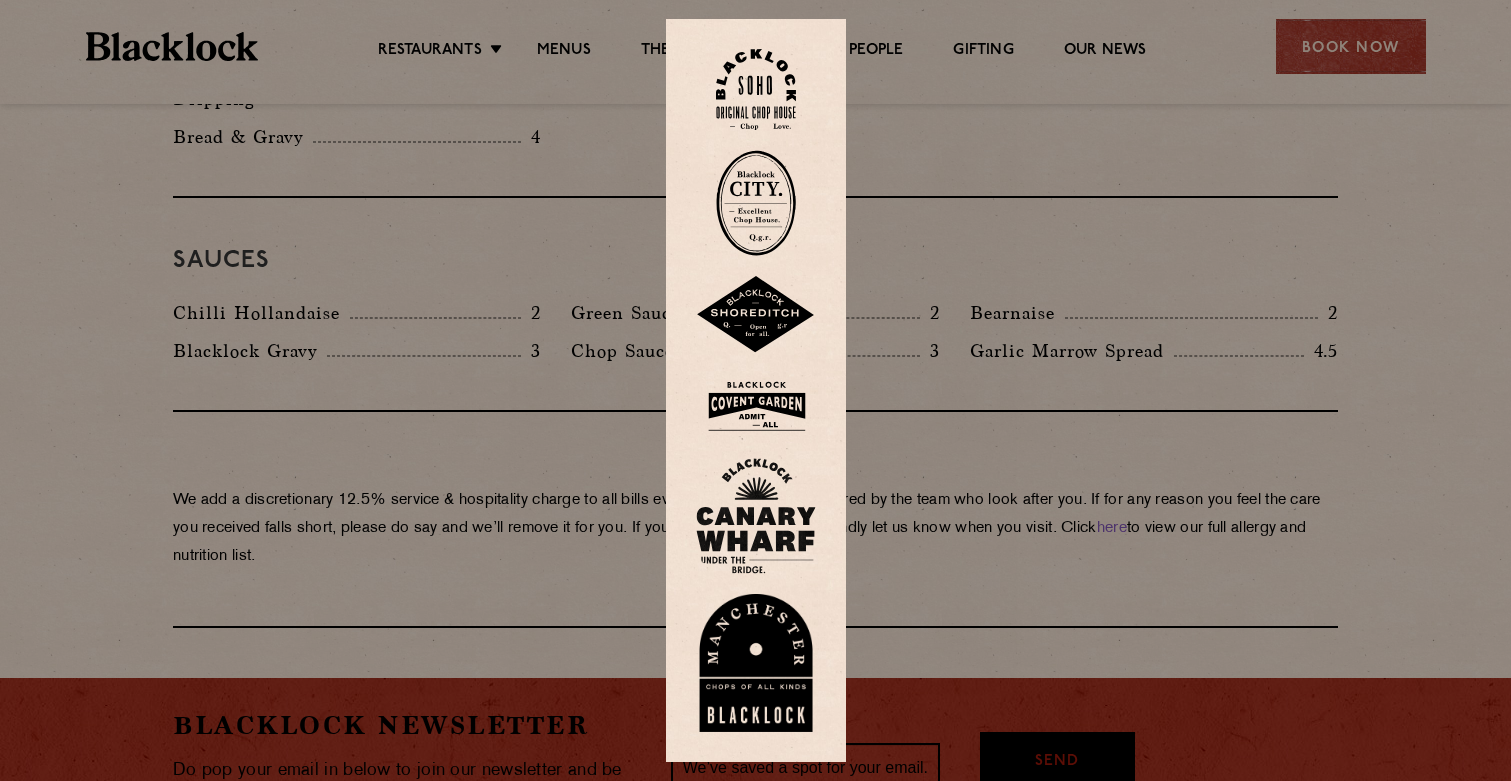 click at bounding box center [756, 516] 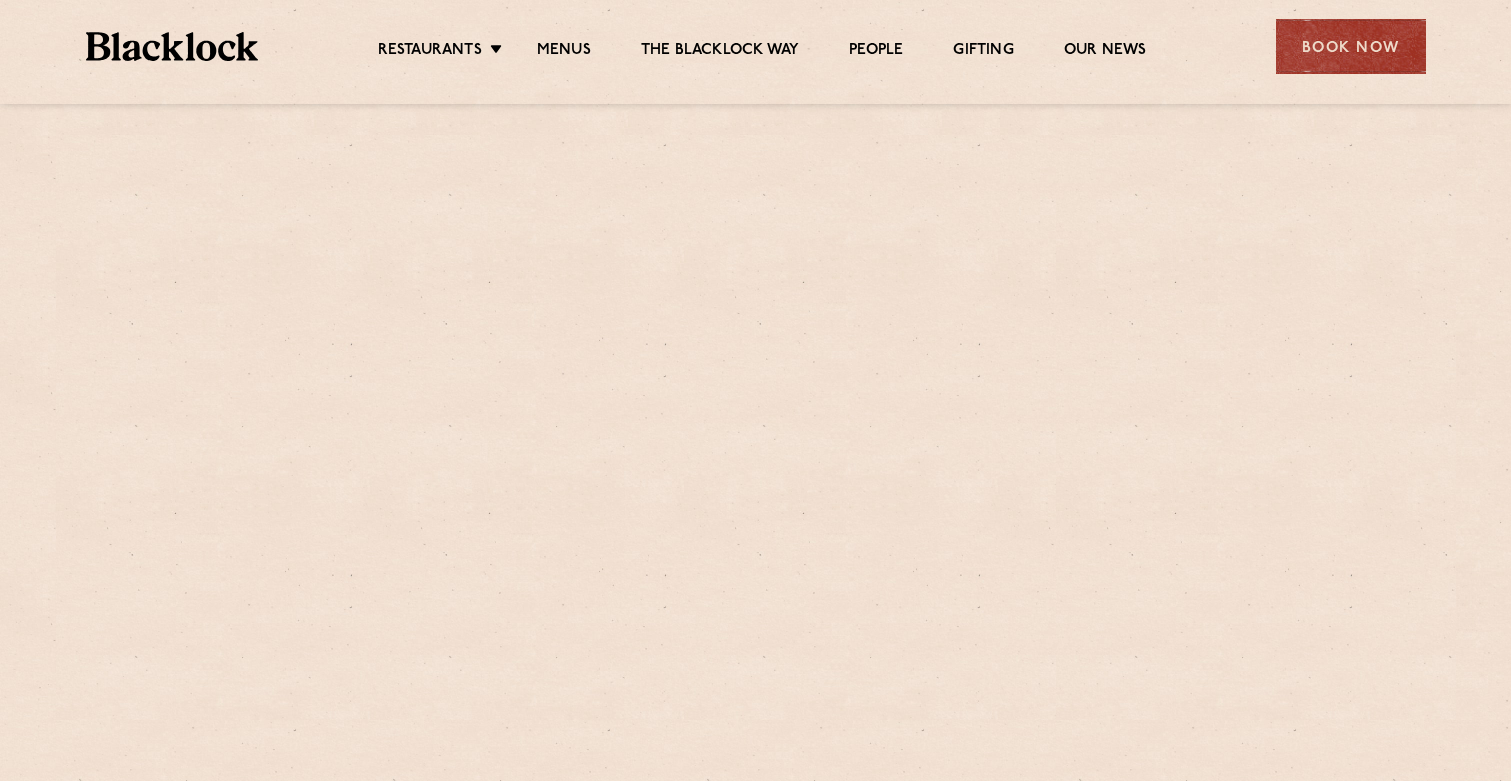 scroll, scrollTop: 0, scrollLeft: 0, axis: both 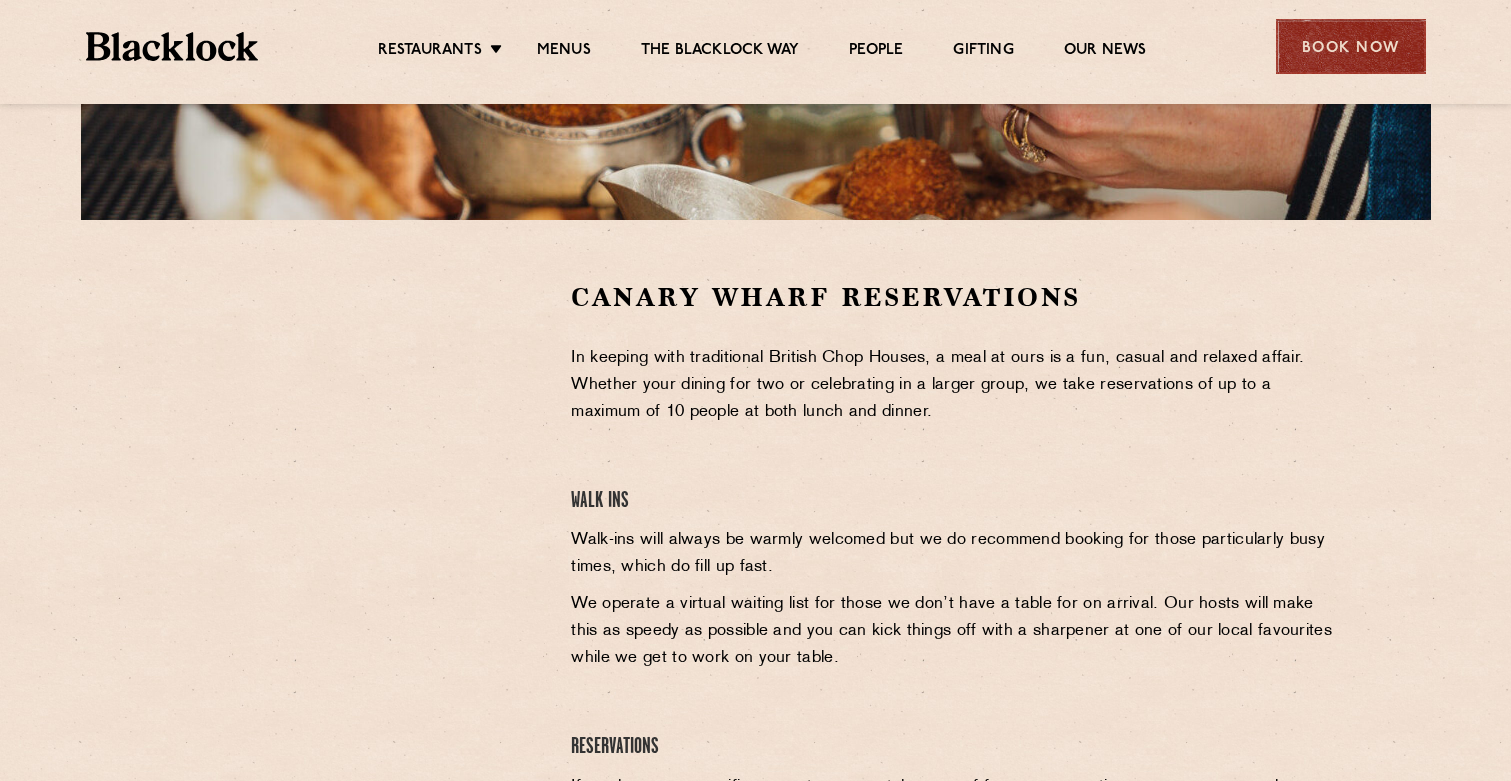 click on "Book Now" at bounding box center [1351, 46] 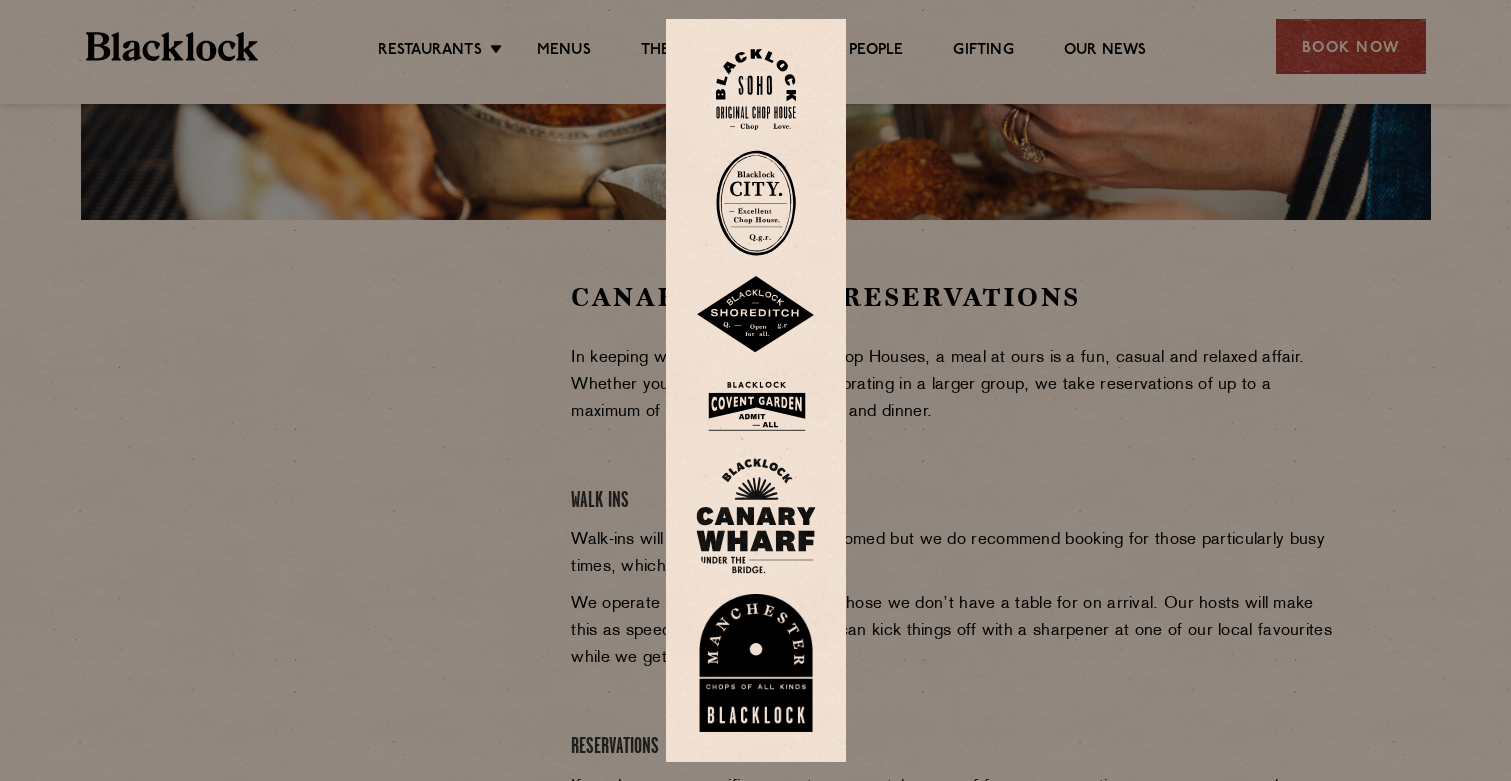 click at bounding box center [755, 390] 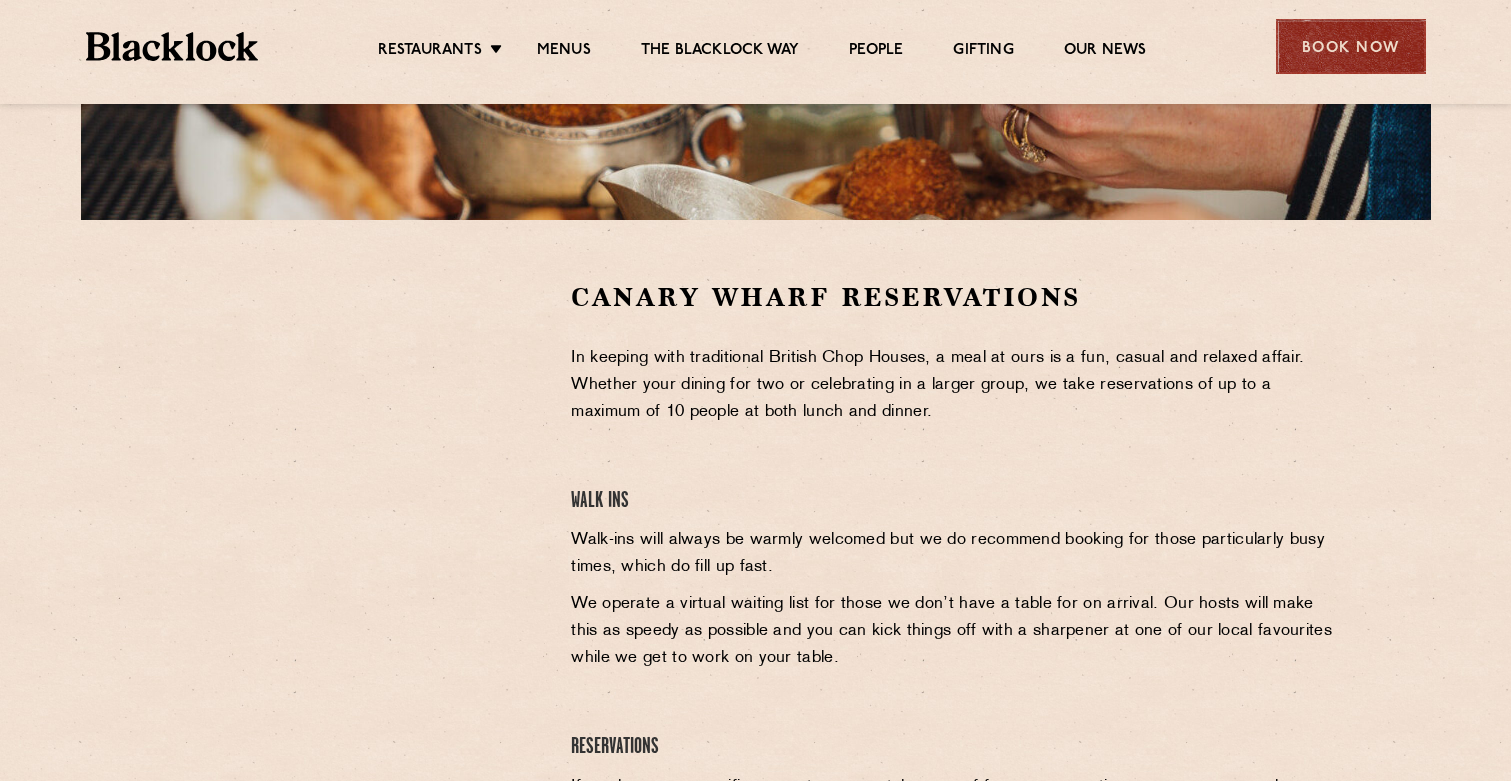 click on "Book Now" at bounding box center [1351, 46] 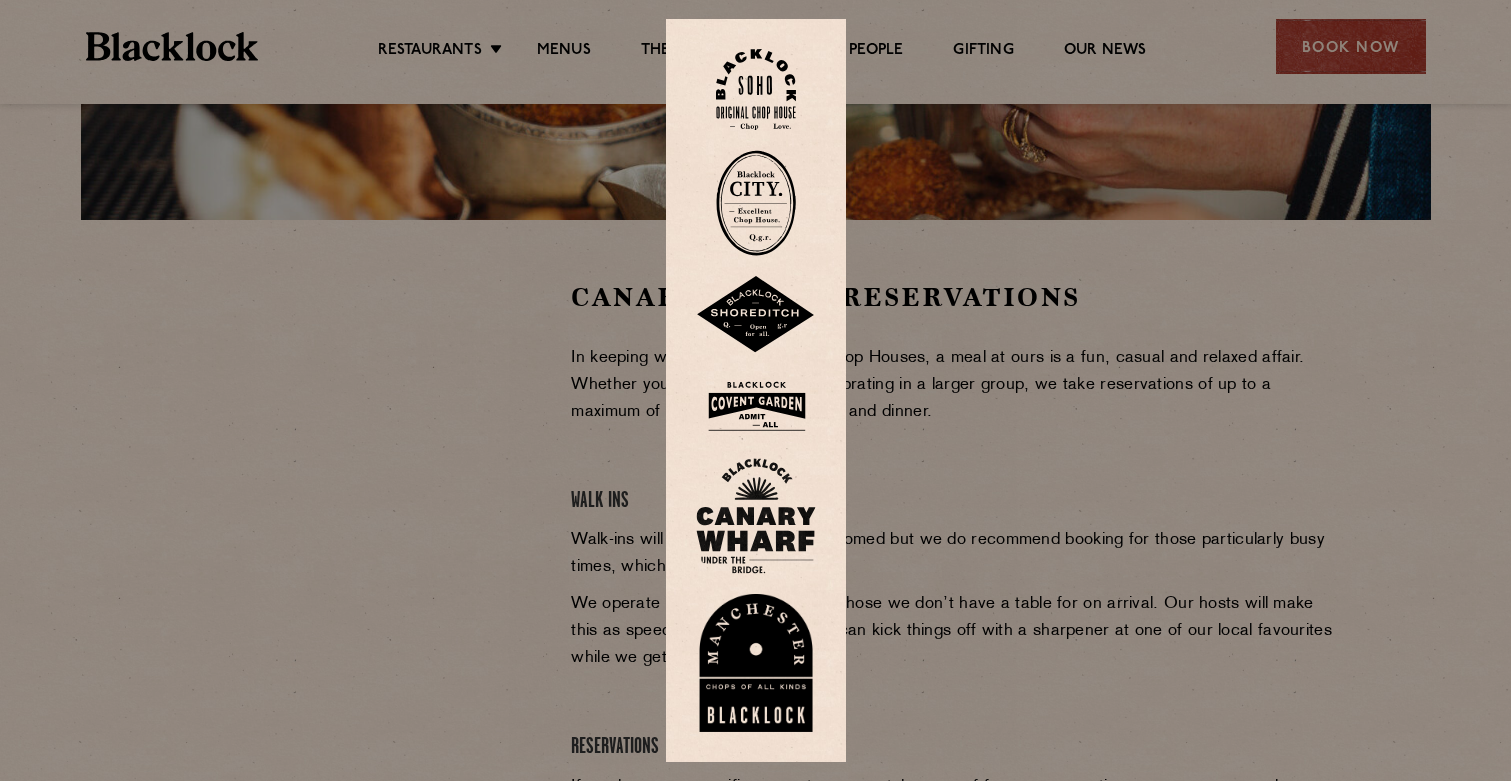 click at bounding box center [756, 203] 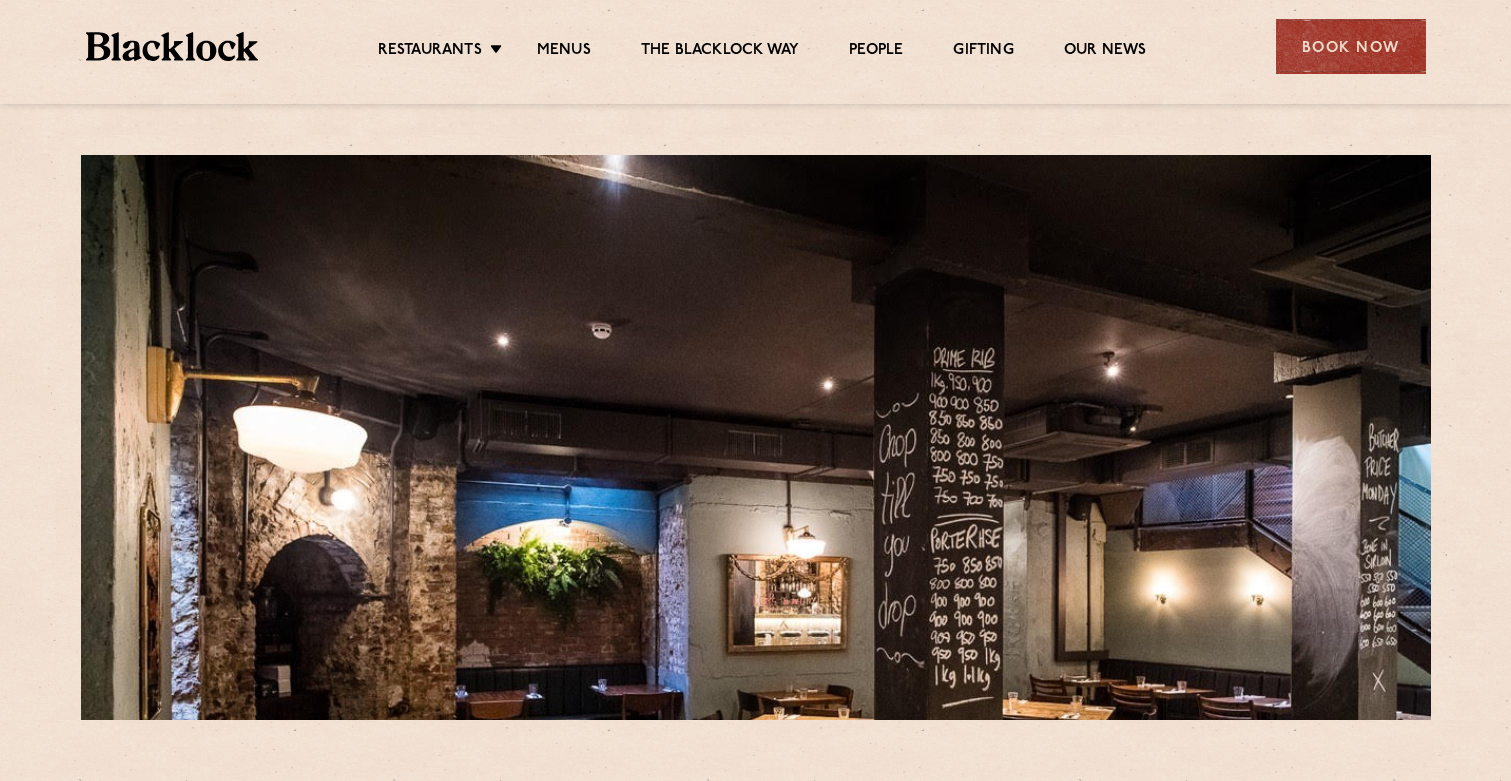scroll, scrollTop: 0, scrollLeft: 0, axis: both 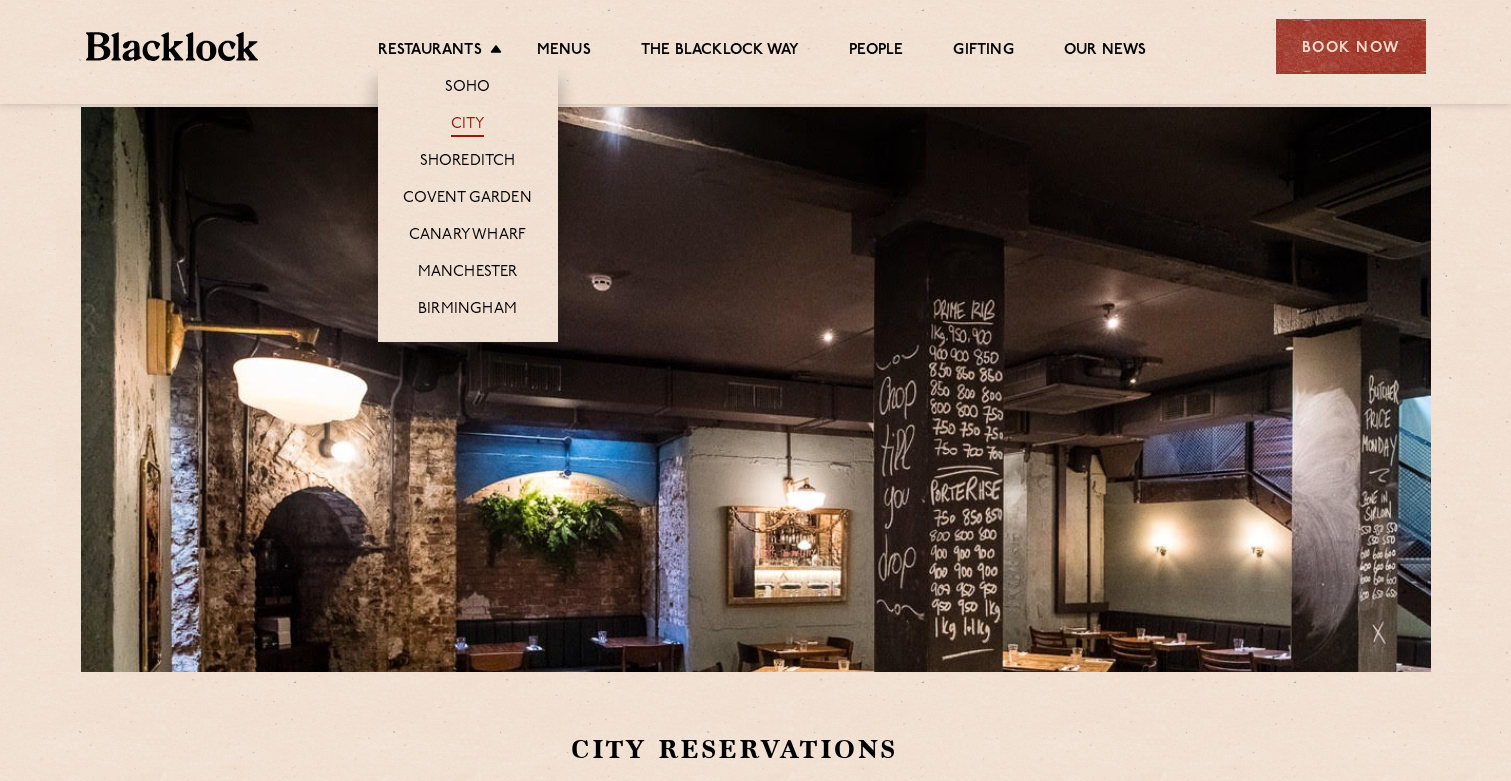 click on "City" at bounding box center [468, 126] 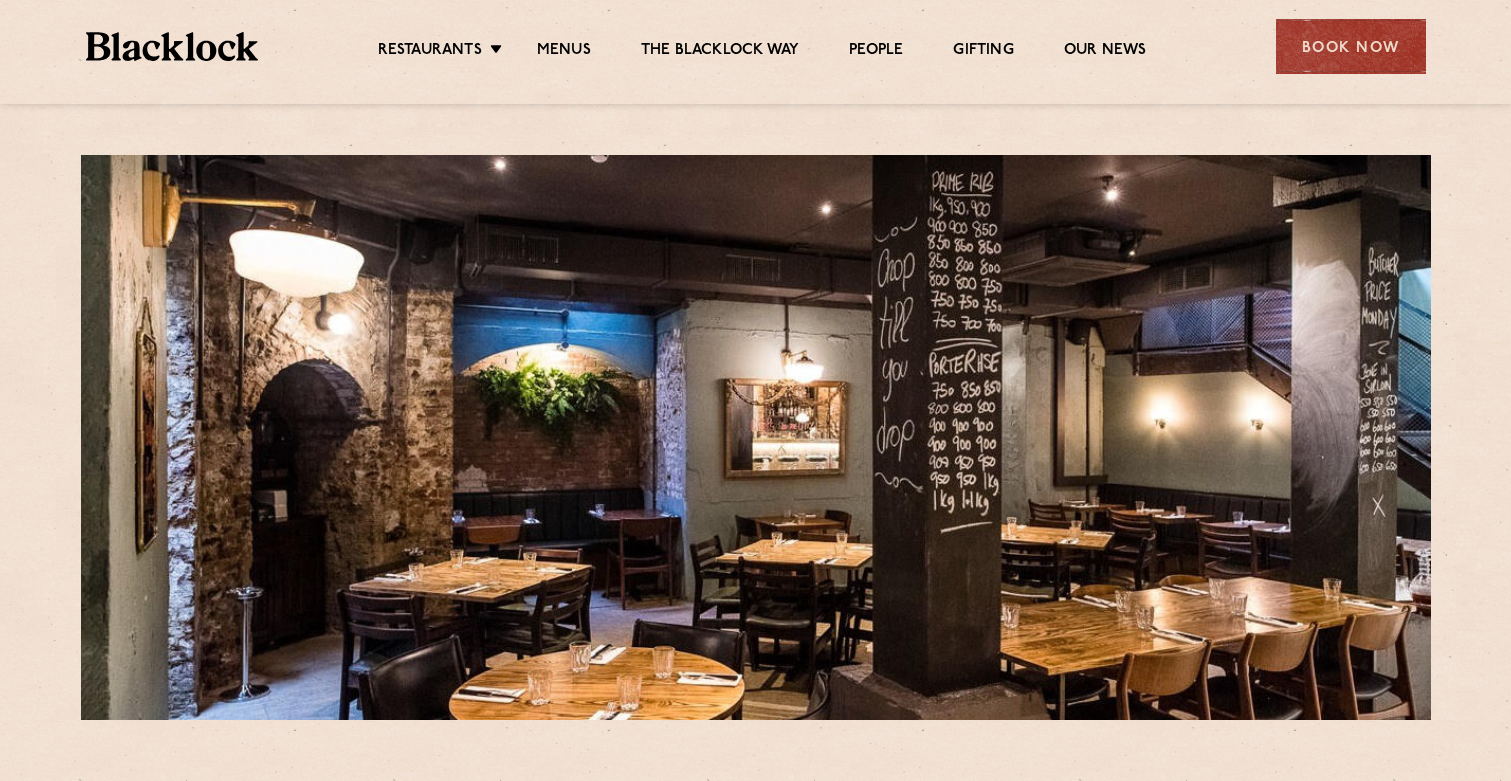 scroll, scrollTop: 0, scrollLeft: 0, axis: both 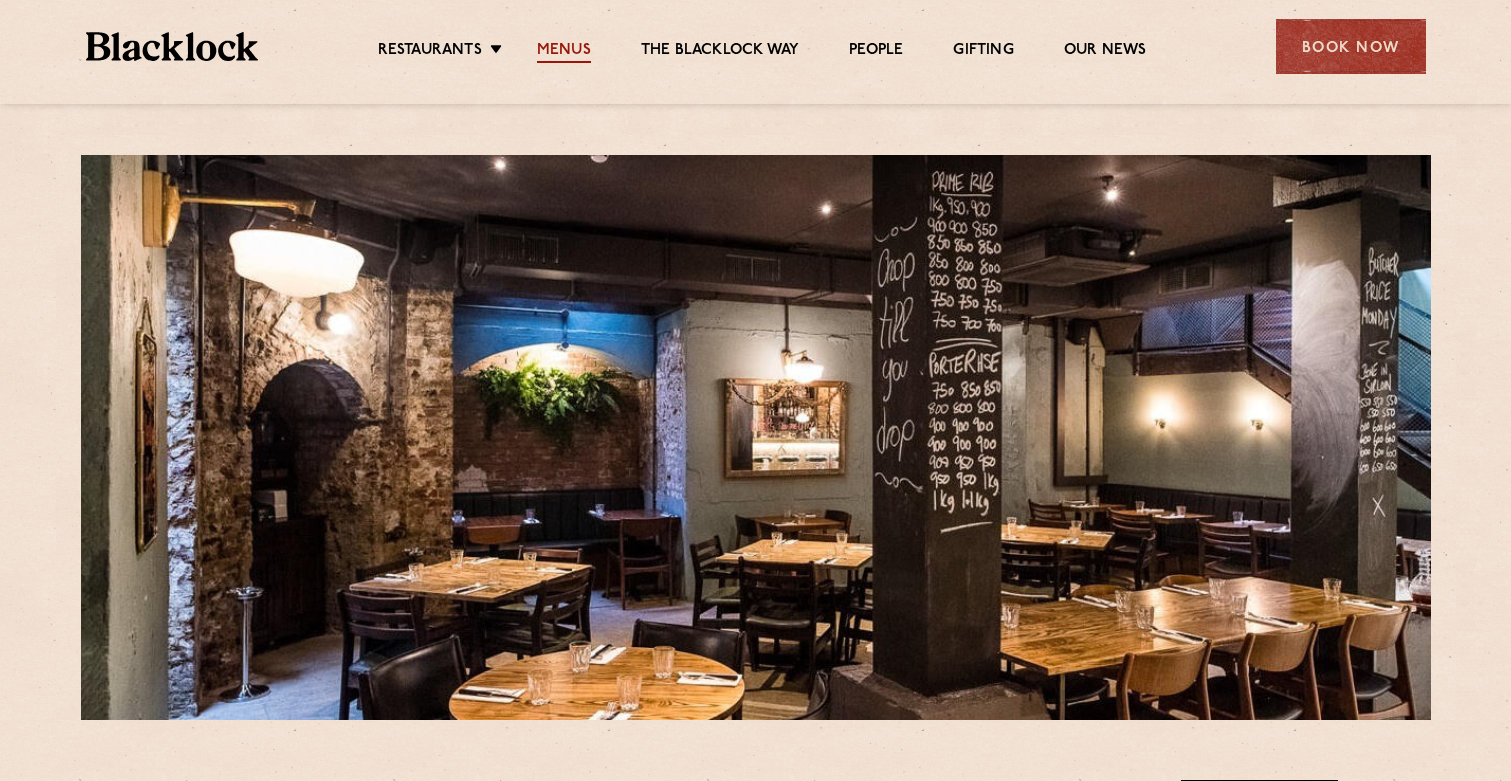 click on "Menus" at bounding box center [564, 52] 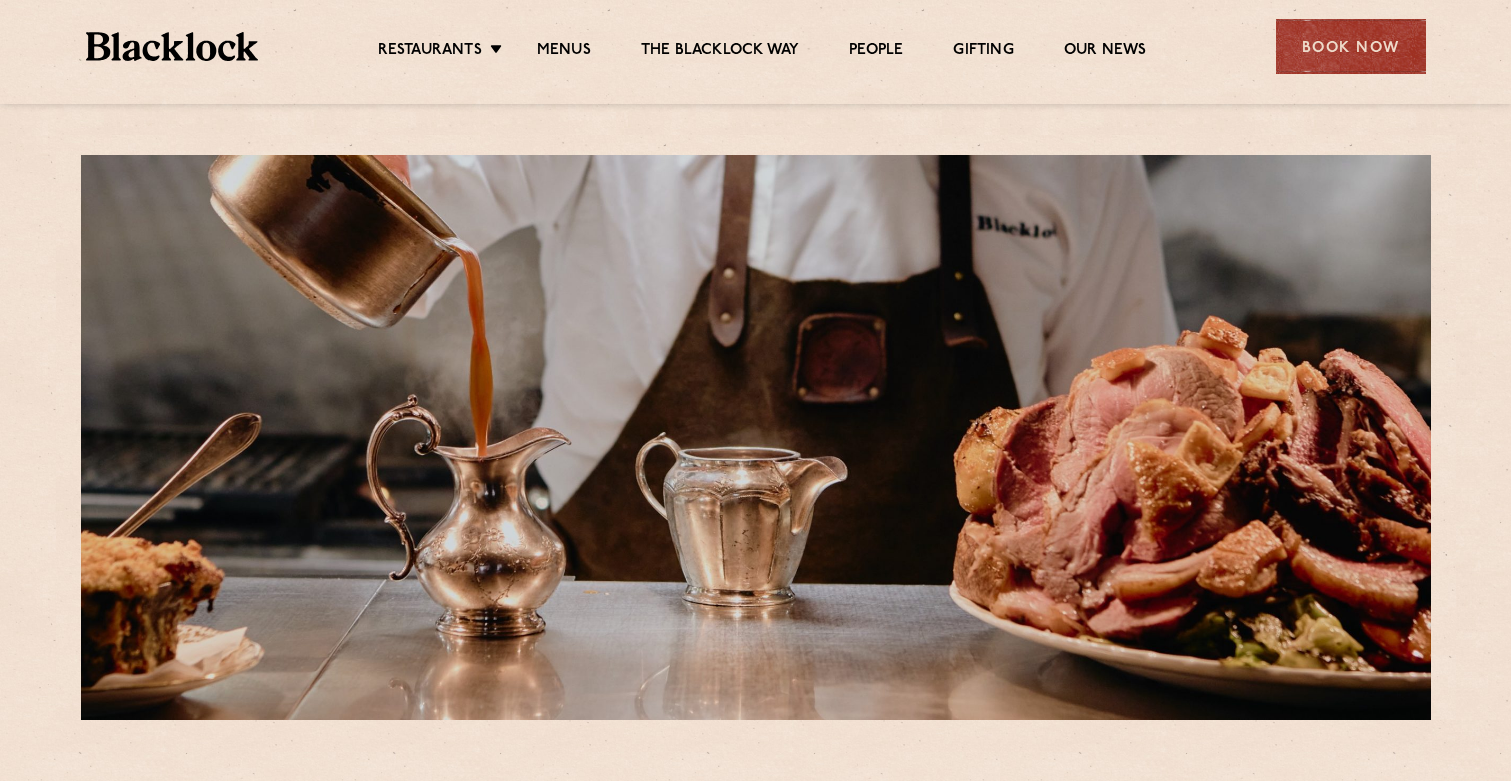 scroll, scrollTop: 0, scrollLeft: 0, axis: both 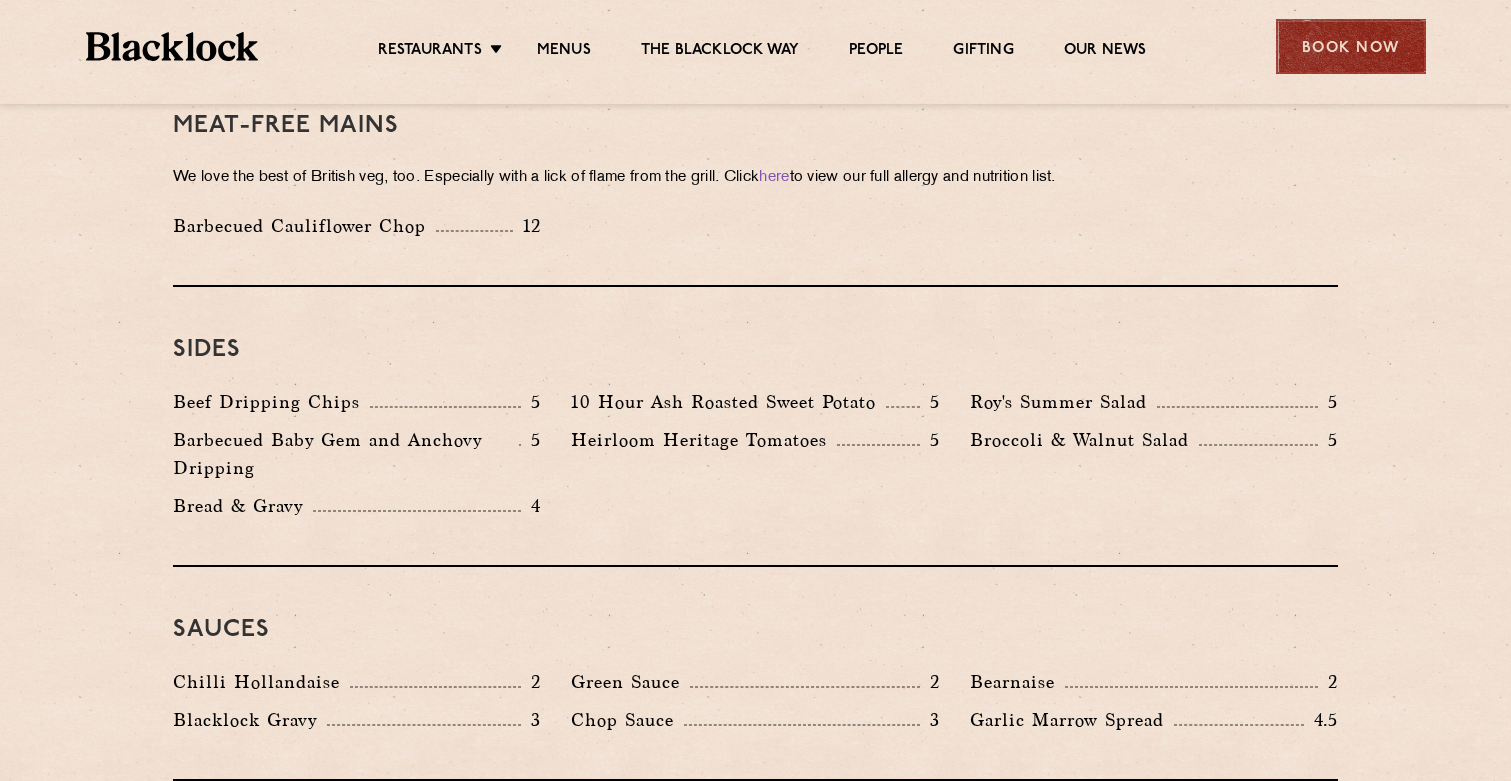 click on "Book Now" at bounding box center (1351, 46) 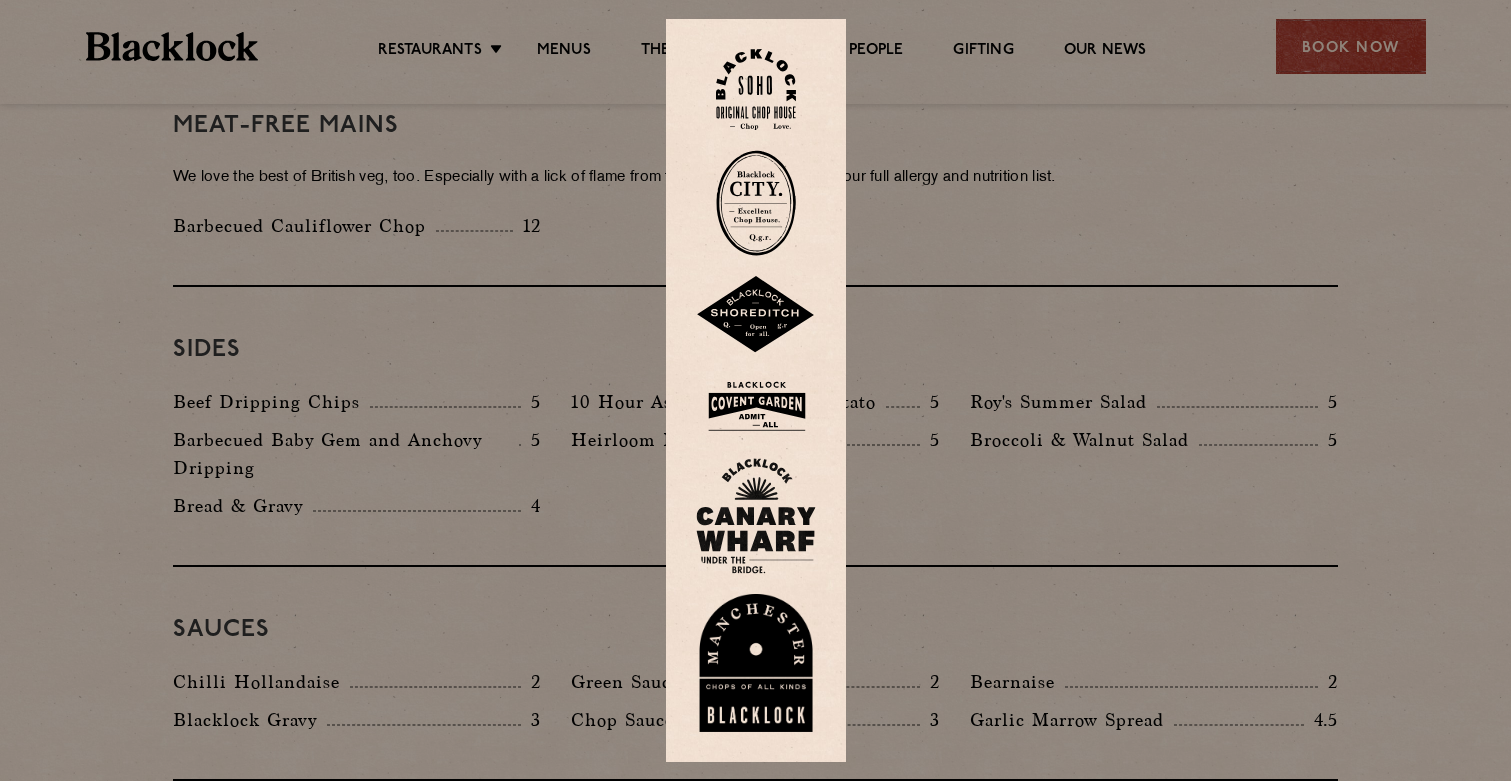 click at bounding box center [756, 203] 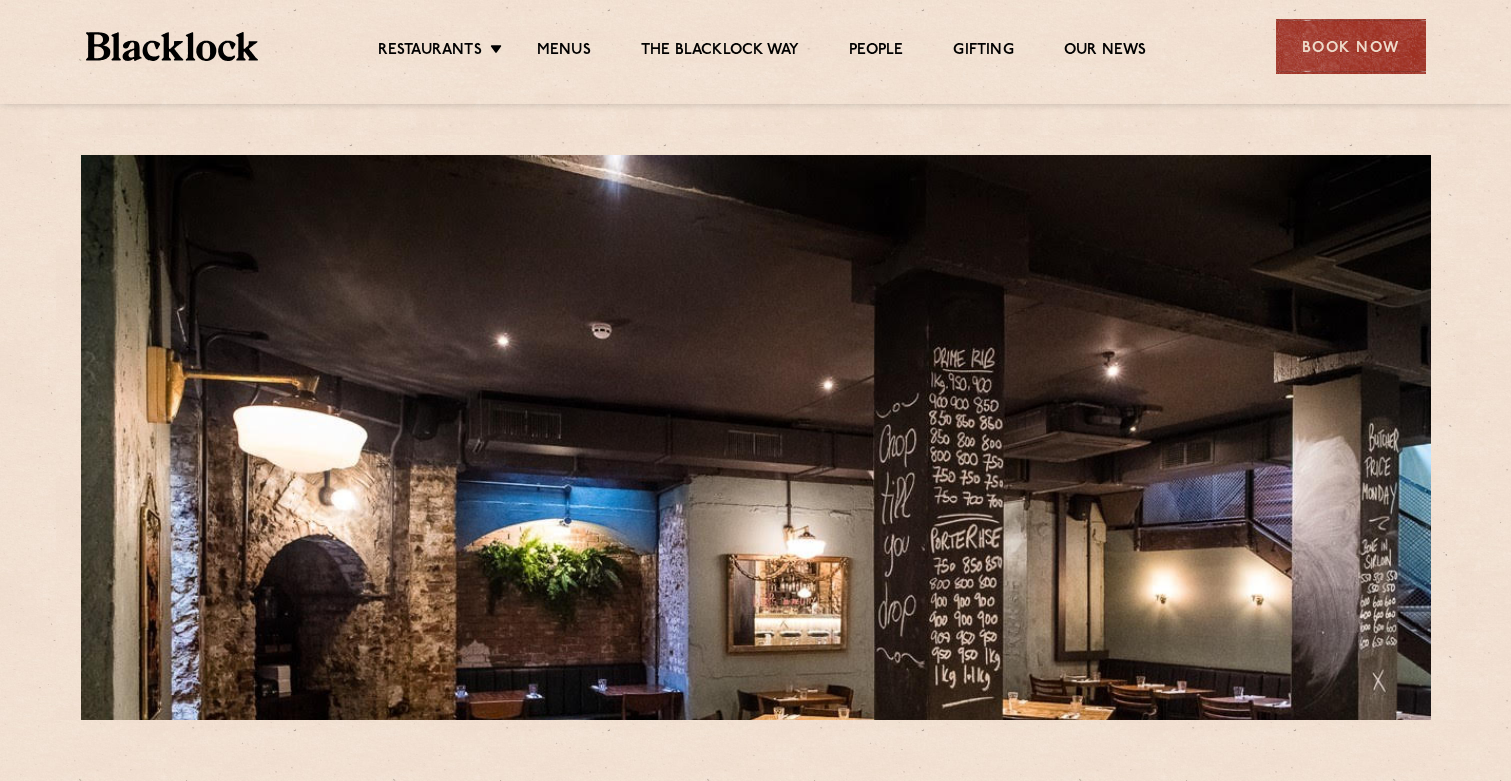scroll, scrollTop: 0, scrollLeft: 0, axis: both 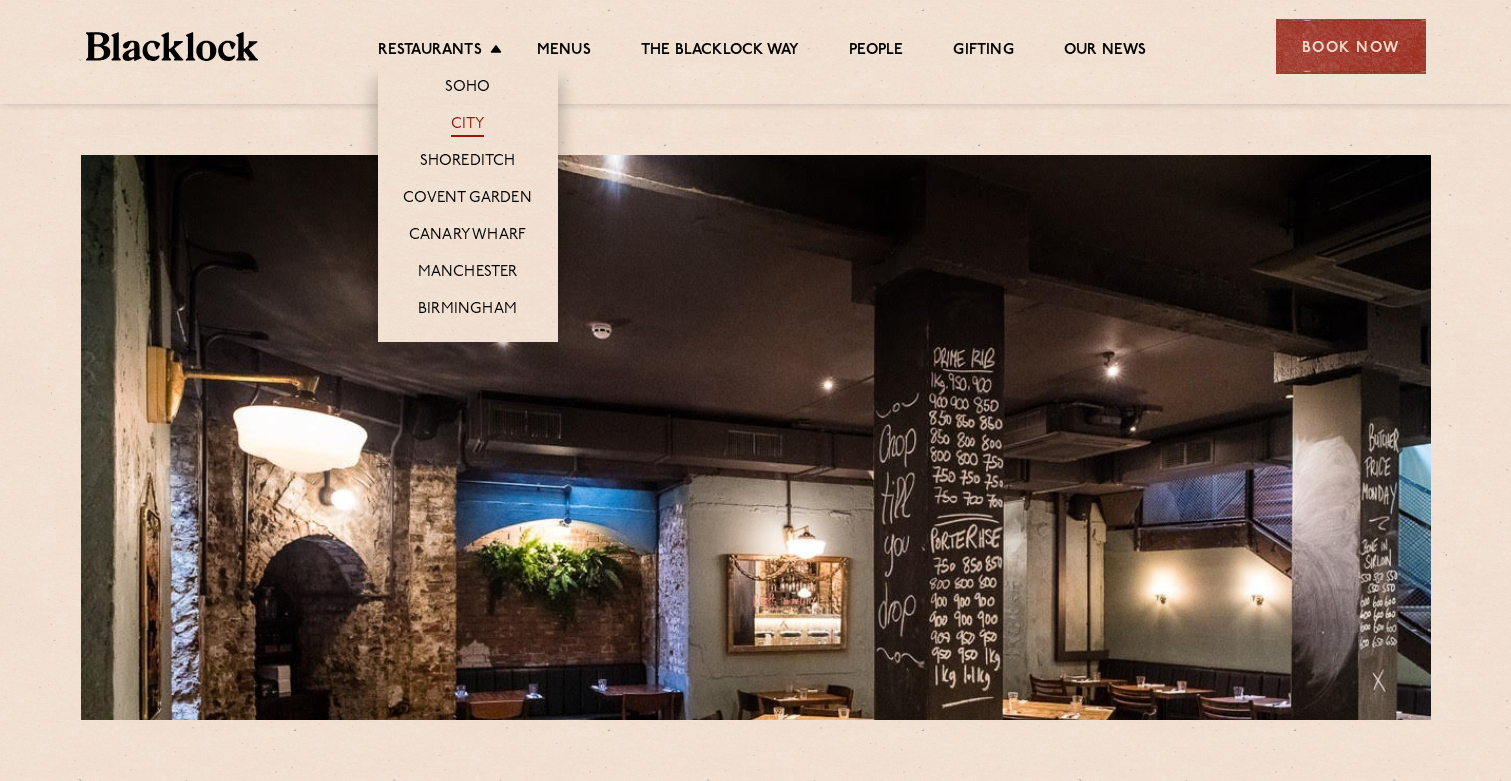 click on "City" at bounding box center [468, 126] 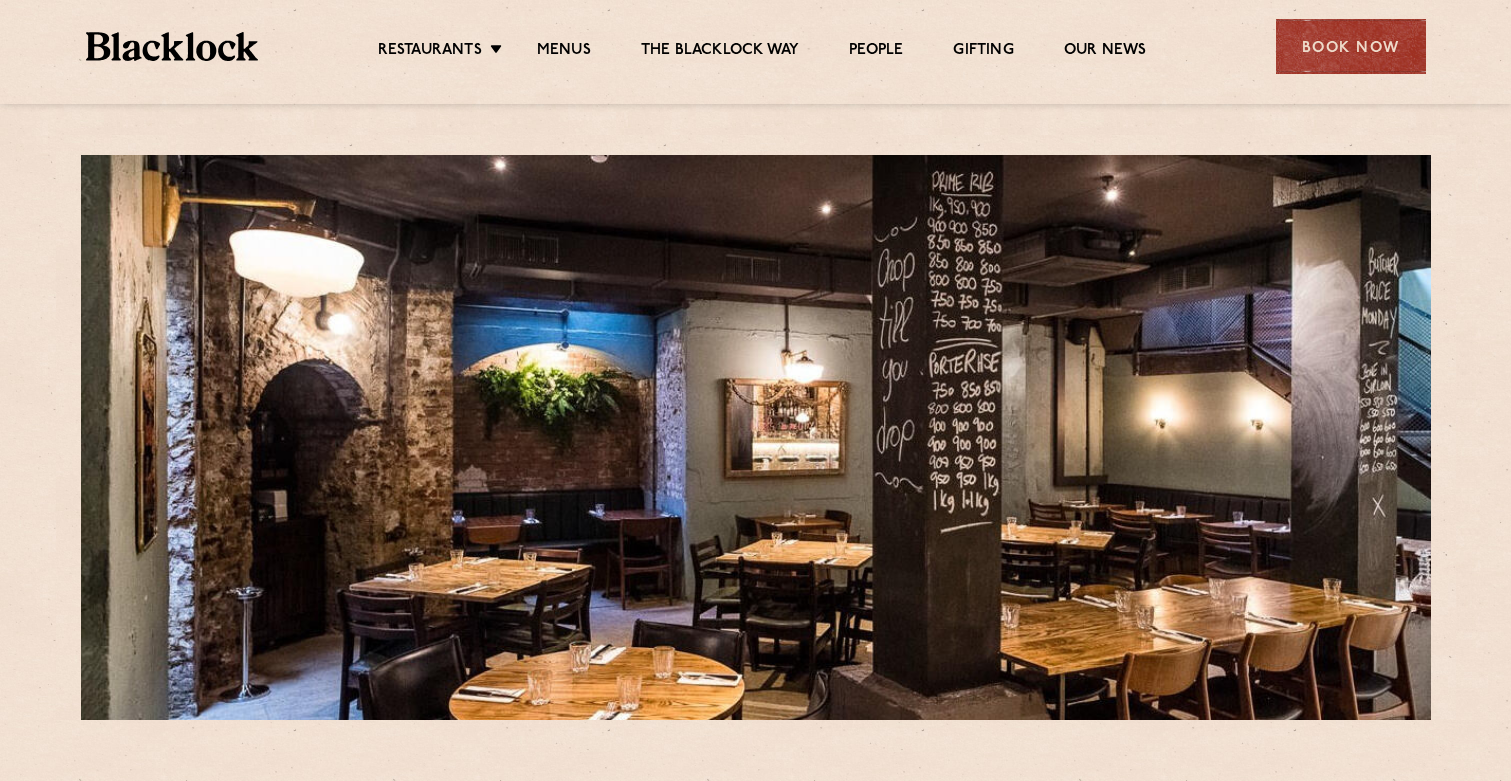 scroll, scrollTop: 0, scrollLeft: 0, axis: both 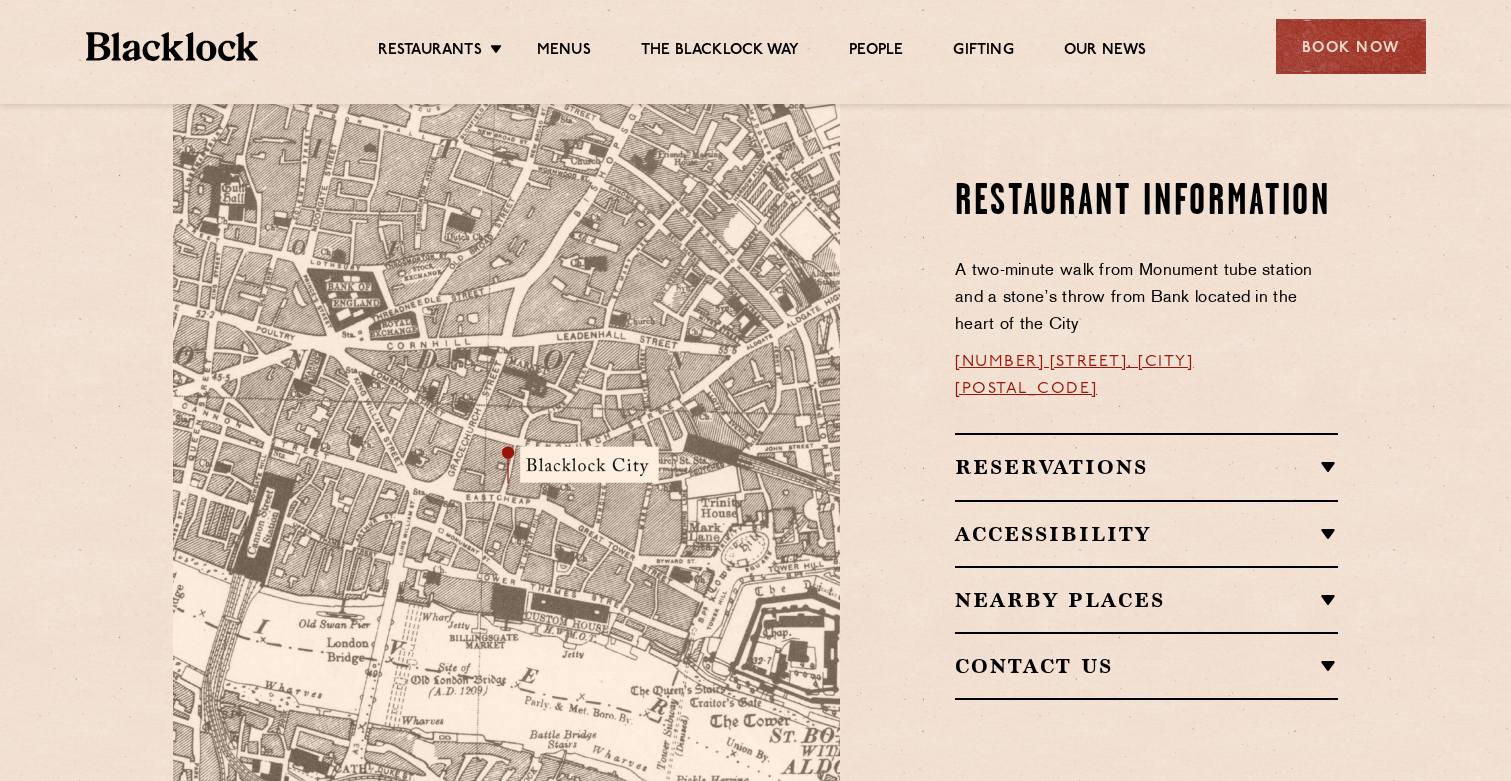 click on "Reservations RESERVATIONS We know that bookings are important for any occasions! We take bookings for lunch and dinner, while leaving a couple of walk-in tables in the restaurant free for the spontaneous among us. Please  email  the restaurant if you’re looking to book a table for between 6-8 guests. SUNDAYS With roasts served all day Sunday, popular times can get booked up quite far in advance. So if you’re in the neighbourhood and fancy popping in, we’ll do our very best to accommodate walk-ins but booking is recommended. WALK-INS Walk-ins are always warmly welcome. Do pop in and we’ll get you your table as soon as we can. If there is a wait for a table, we’ll do our very best to make it as short as possible." at bounding box center (1146, 466) 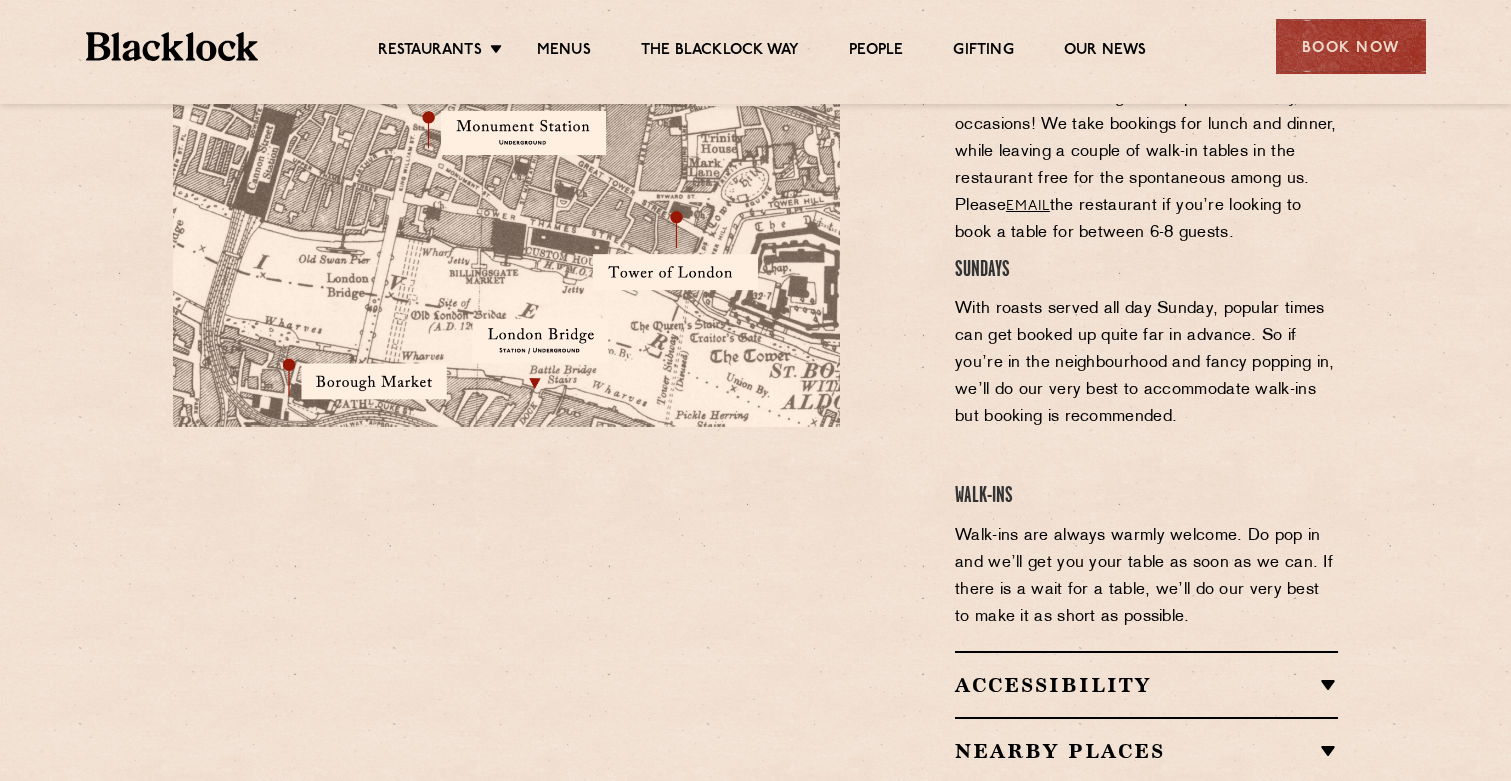 scroll, scrollTop: 1500, scrollLeft: 0, axis: vertical 